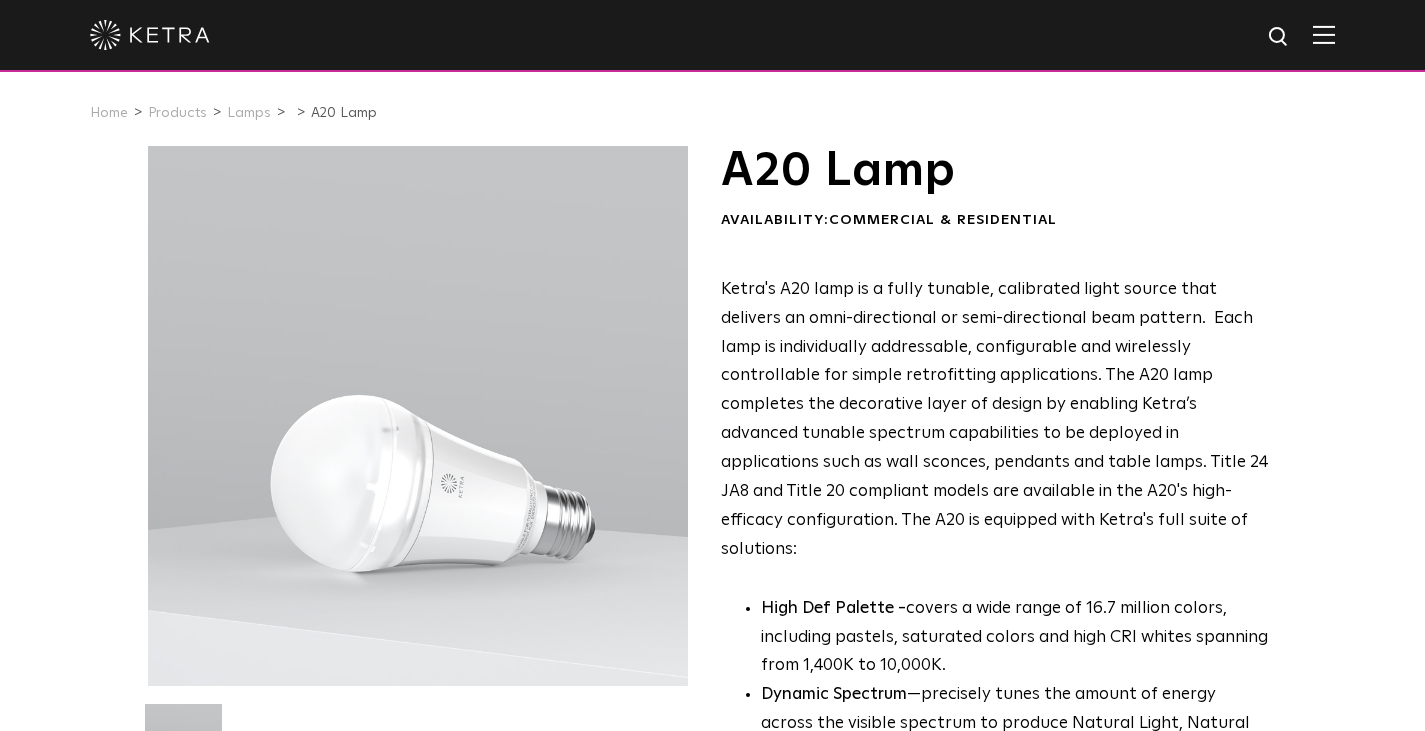 scroll, scrollTop: 0, scrollLeft: 0, axis: both 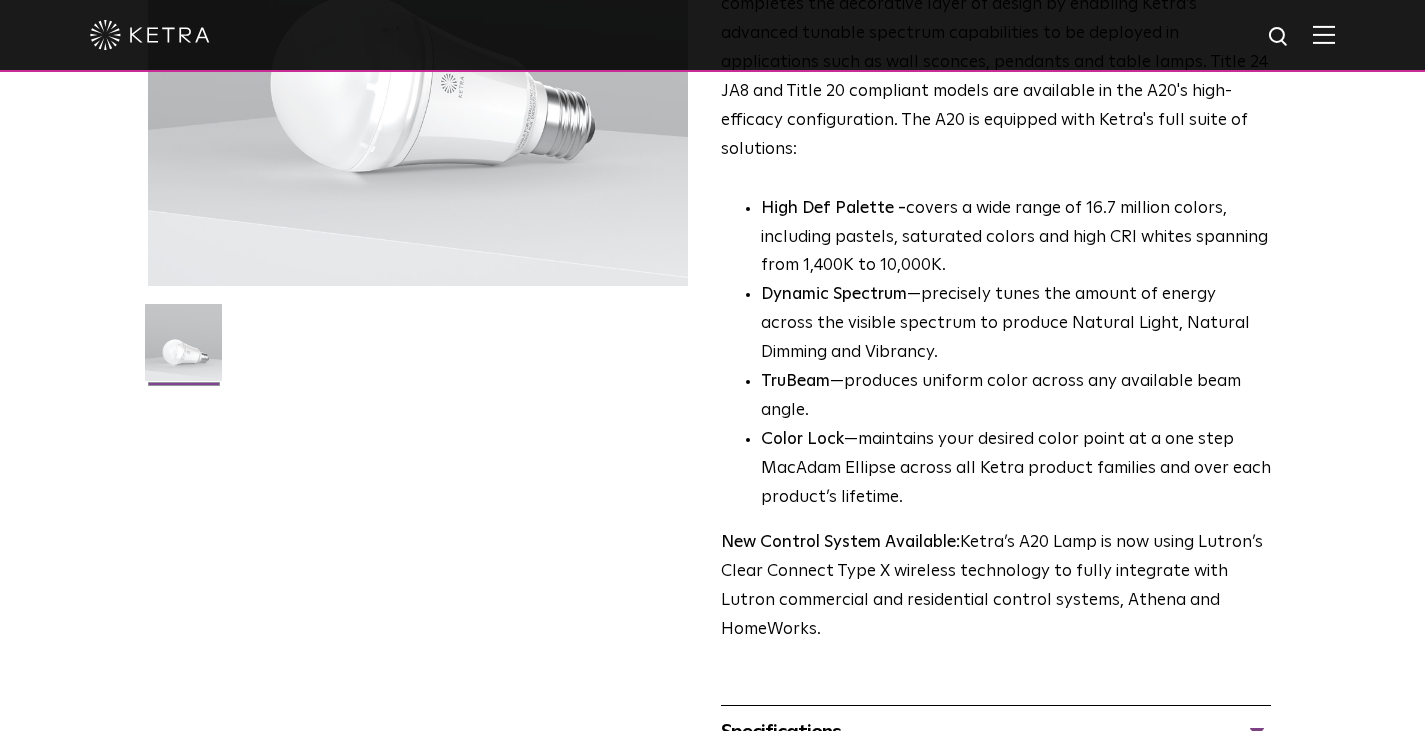 drag, startPoint x: 476, startPoint y: 350, endPoint x: 242, endPoint y: 354, distance: 234.03418 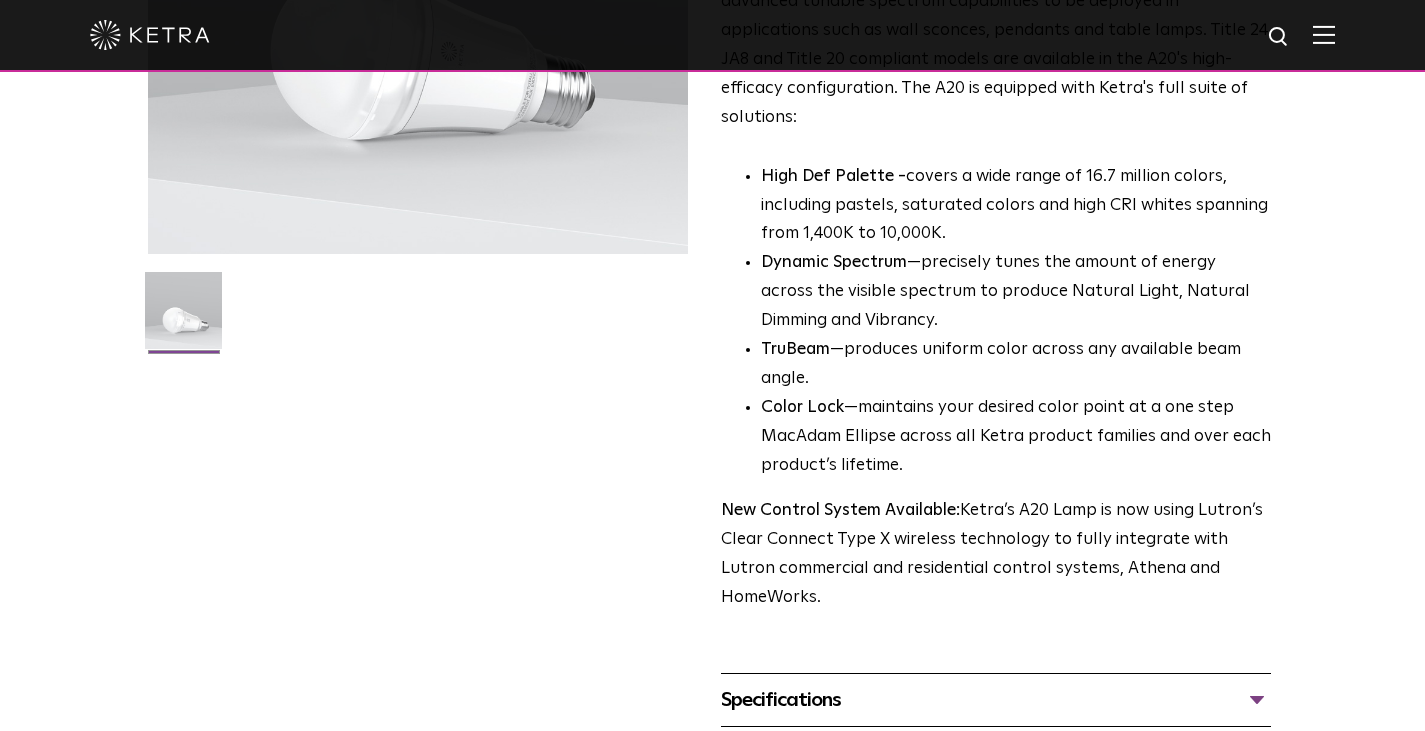 scroll, scrollTop: 0, scrollLeft: 0, axis: both 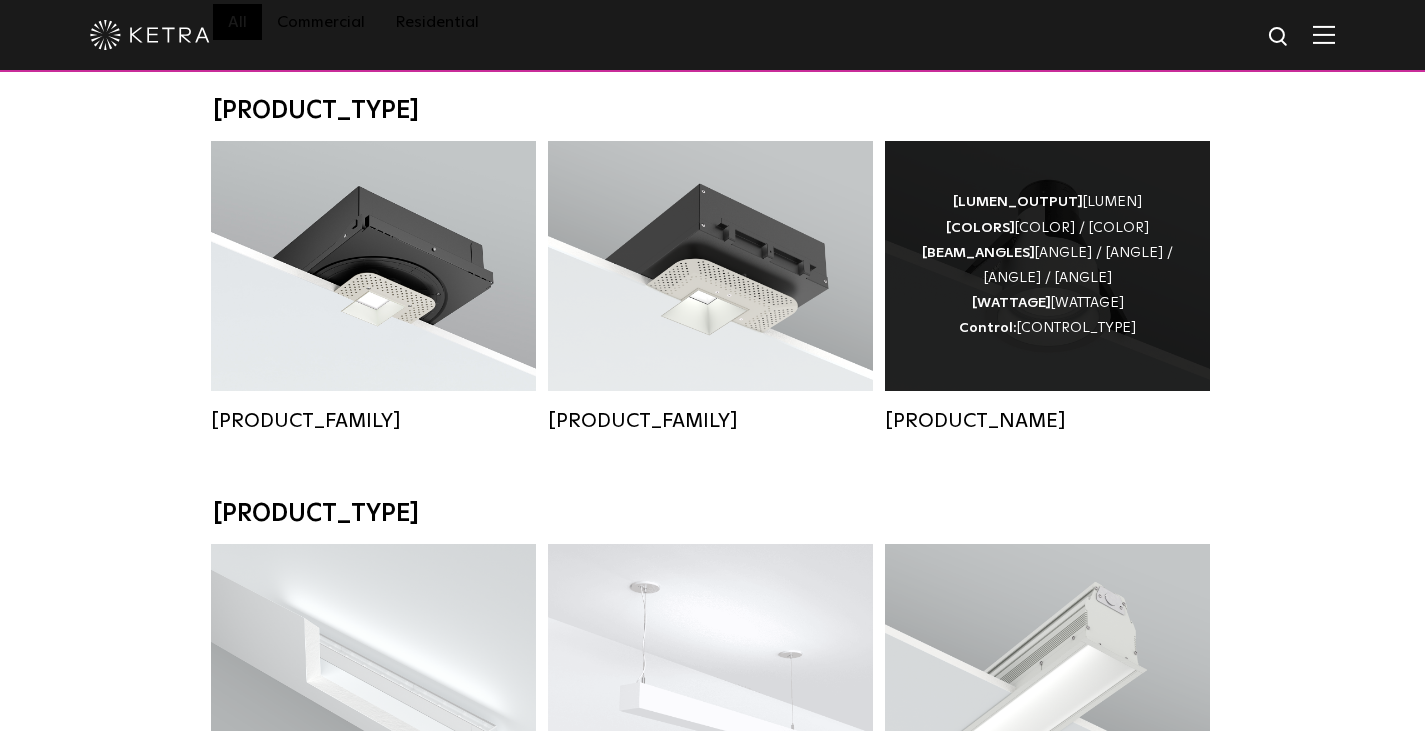 click on "[LUMEN_OUTPUT]: [LUMEN] [COLORS]: [COLOR] / [COLOR] / [COLOR] [BEAM_ANGLES]: [ANGLE] / [ANGLE] / [ANGLE] / [ANGLE] [WATTAGE]: [WATTAGE] [CONTROL]: [CONTROL_TYPE]" at bounding box center (1047, 265) 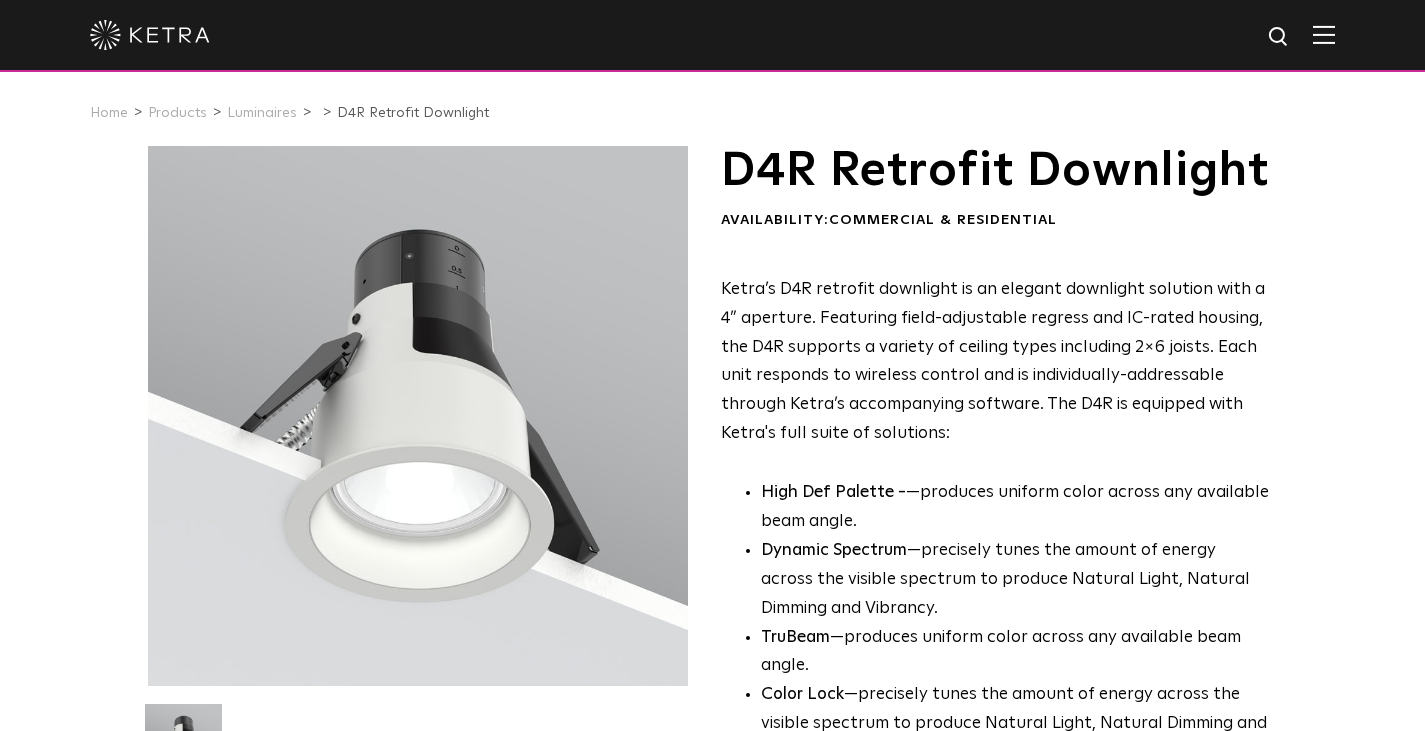 scroll, scrollTop: 0, scrollLeft: 0, axis: both 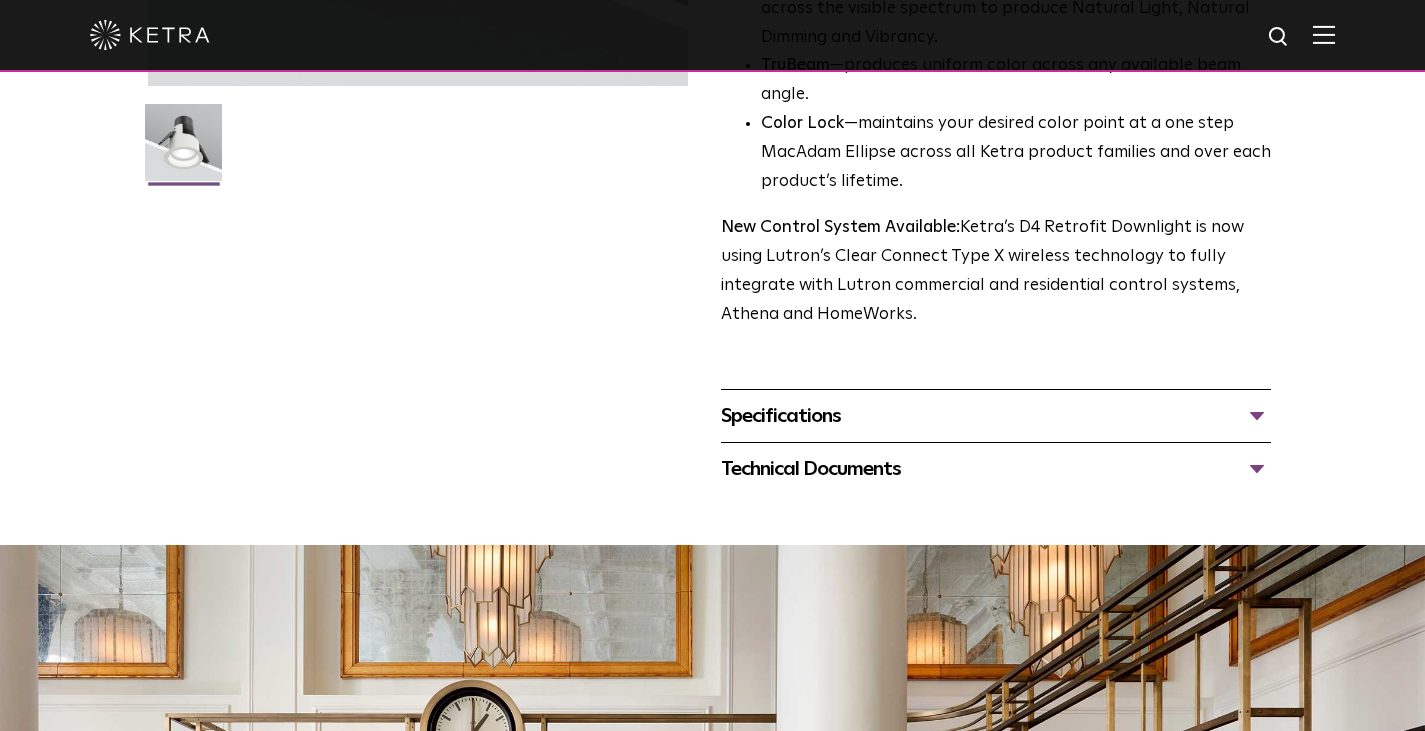 click on "Specifications" at bounding box center [996, 416] 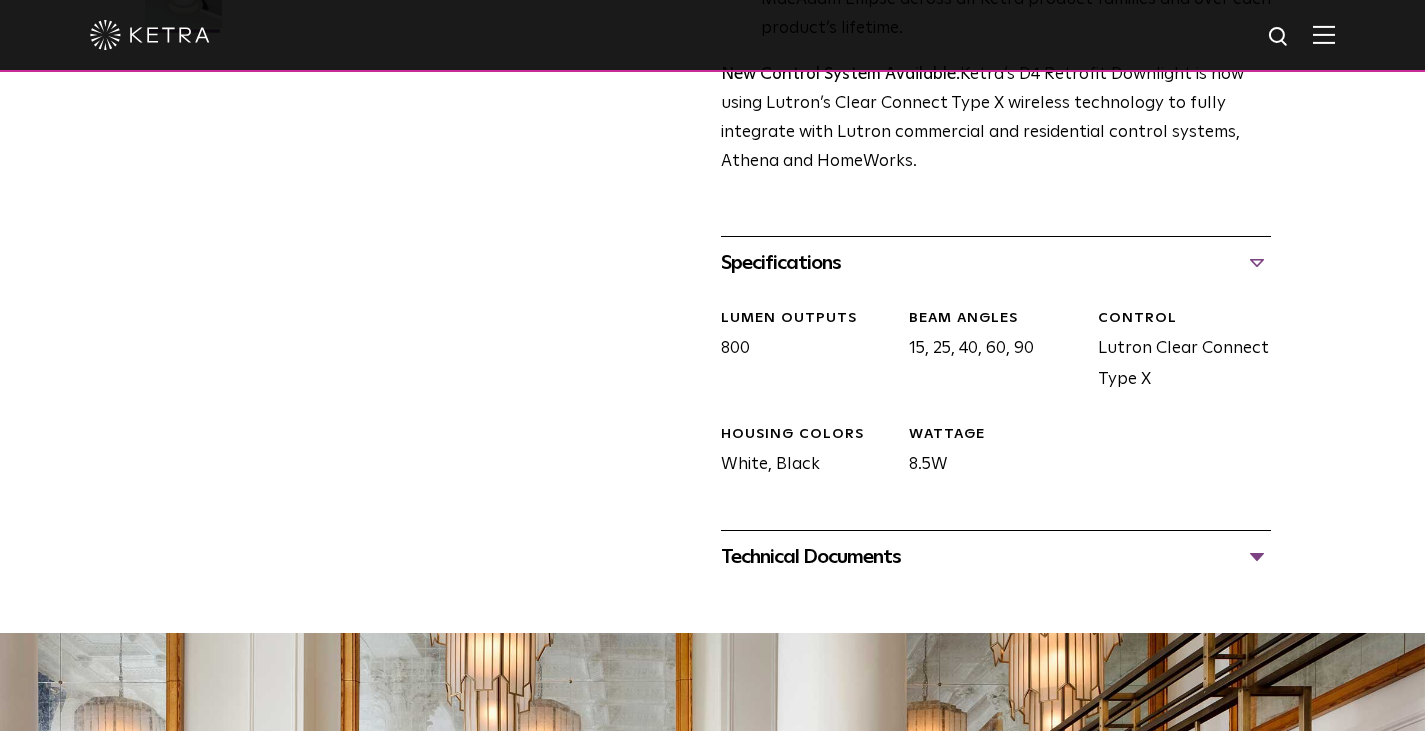 scroll, scrollTop: 800, scrollLeft: 0, axis: vertical 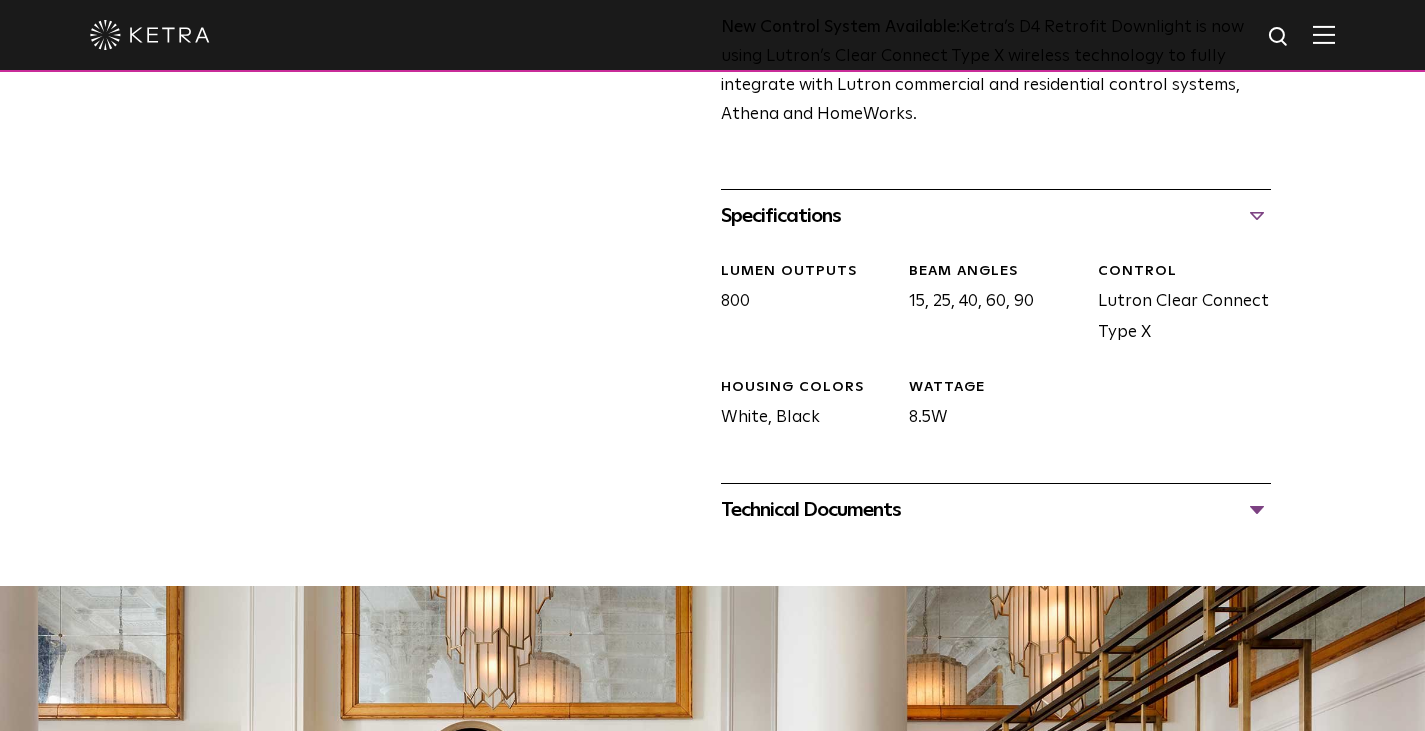 click on "Technical Documents" at bounding box center [996, 510] 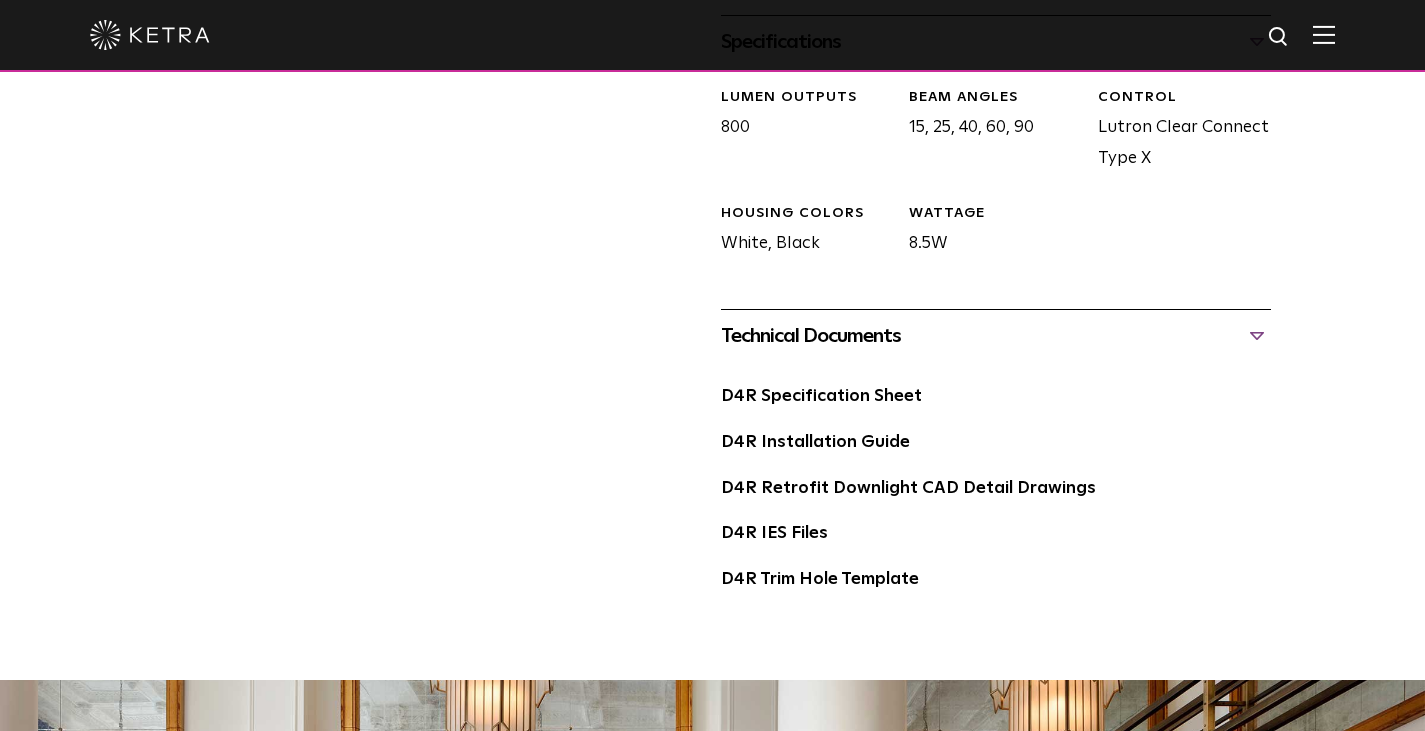 scroll, scrollTop: 1000, scrollLeft: 0, axis: vertical 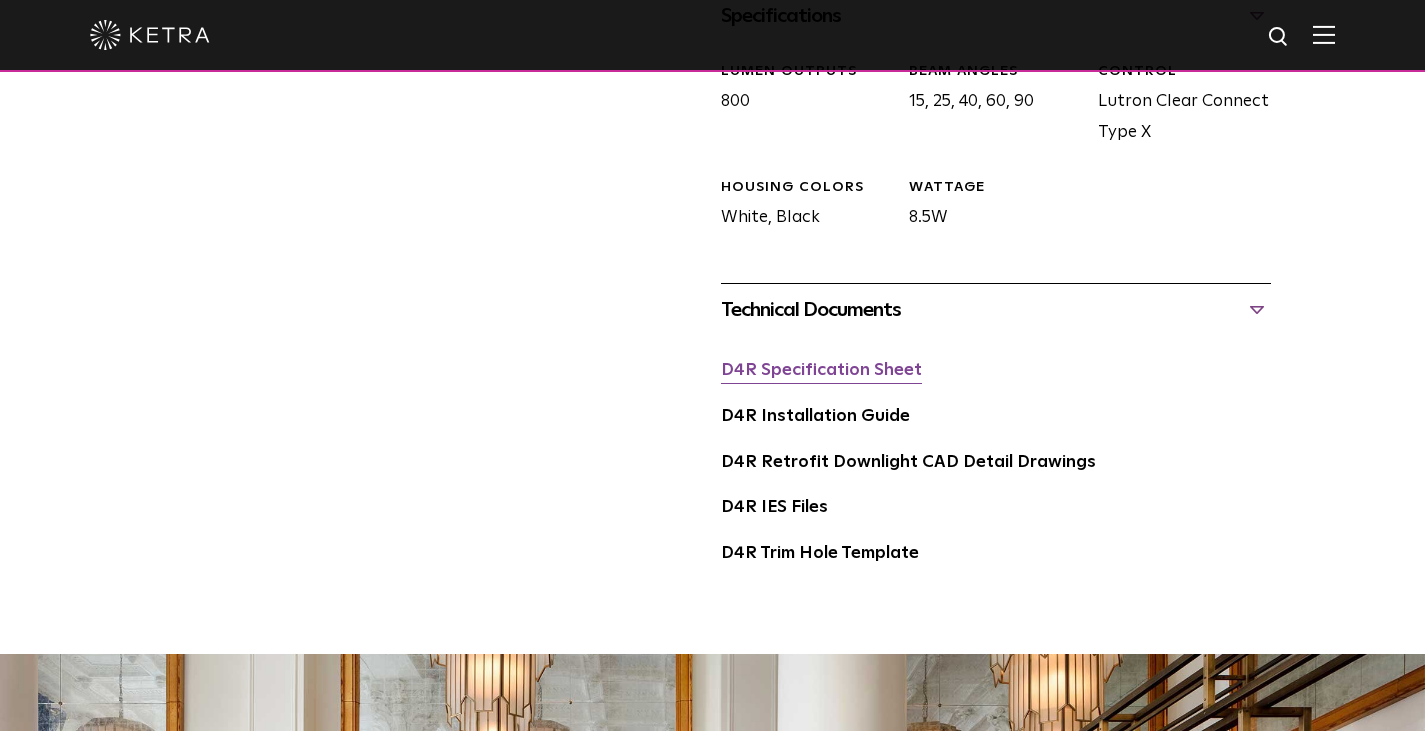 click on "D4R Specification Sheet" at bounding box center (821, 370) 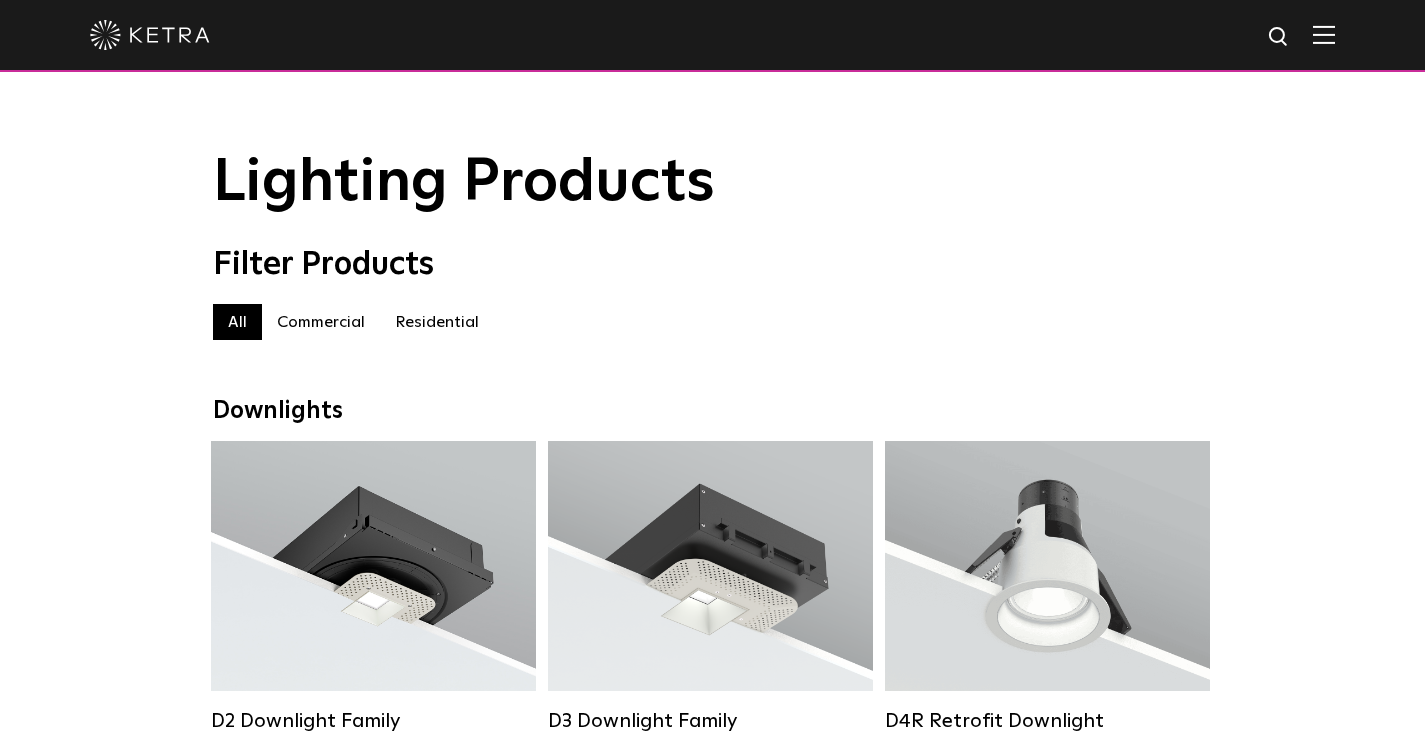 scroll, scrollTop: 300, scrollLeft: 0, axis: vertical 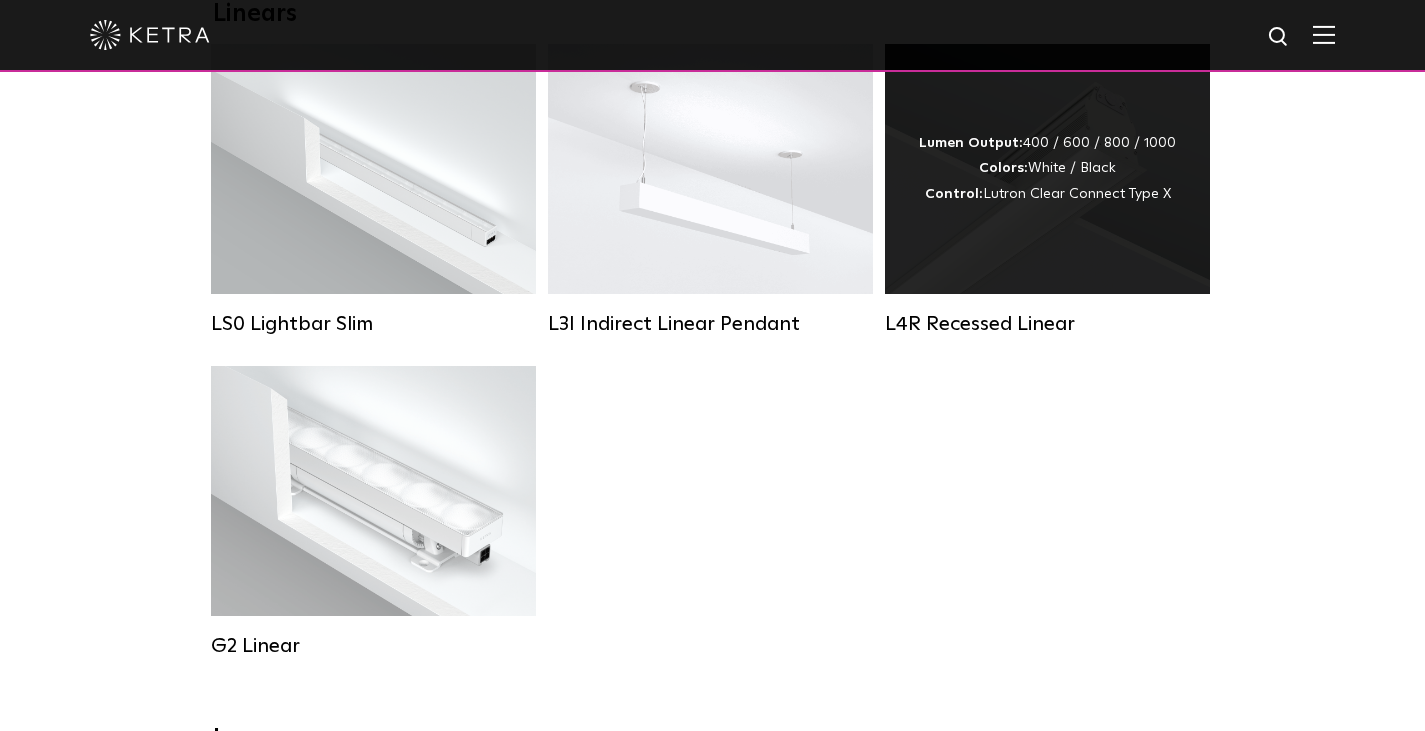 click on "Control:" at bounding box center (954, 194) 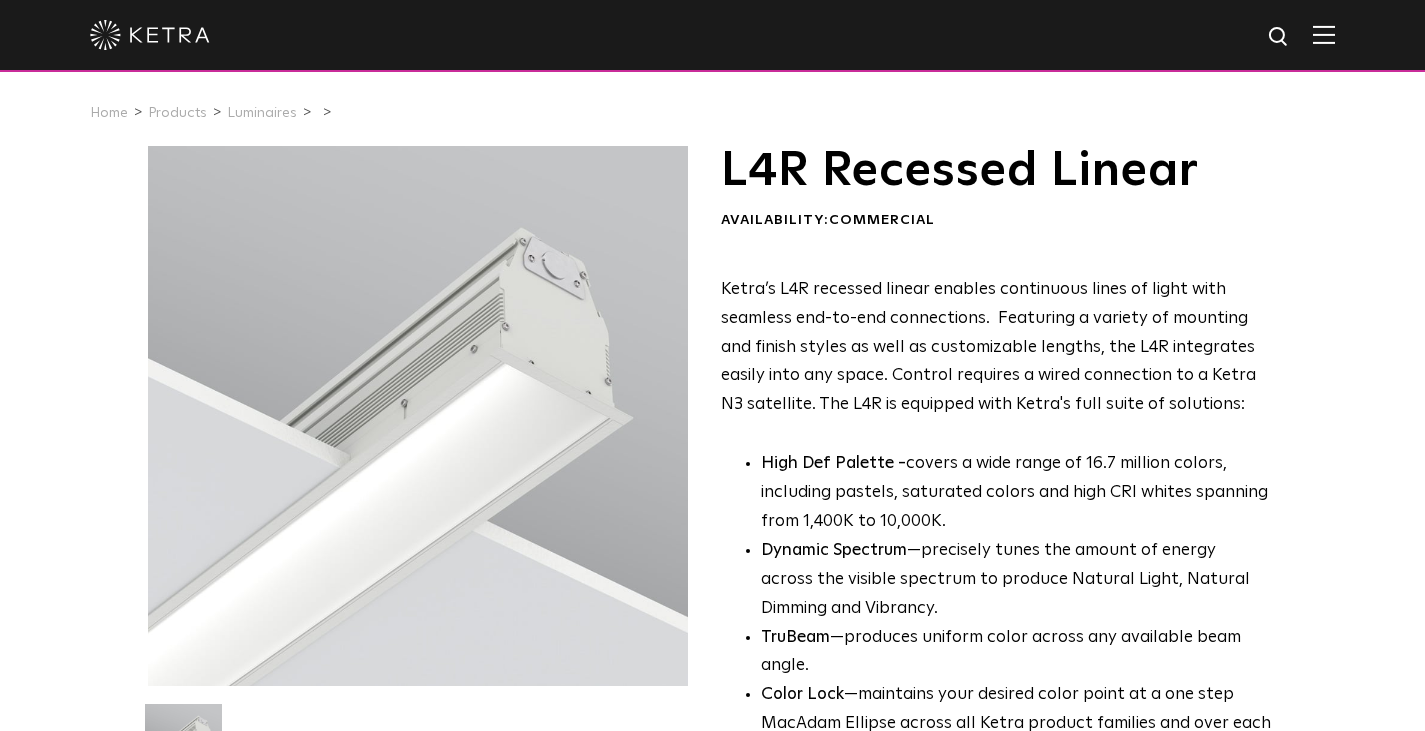 scroll, scrollTop: 0, scrollLeft: 0, axis: both 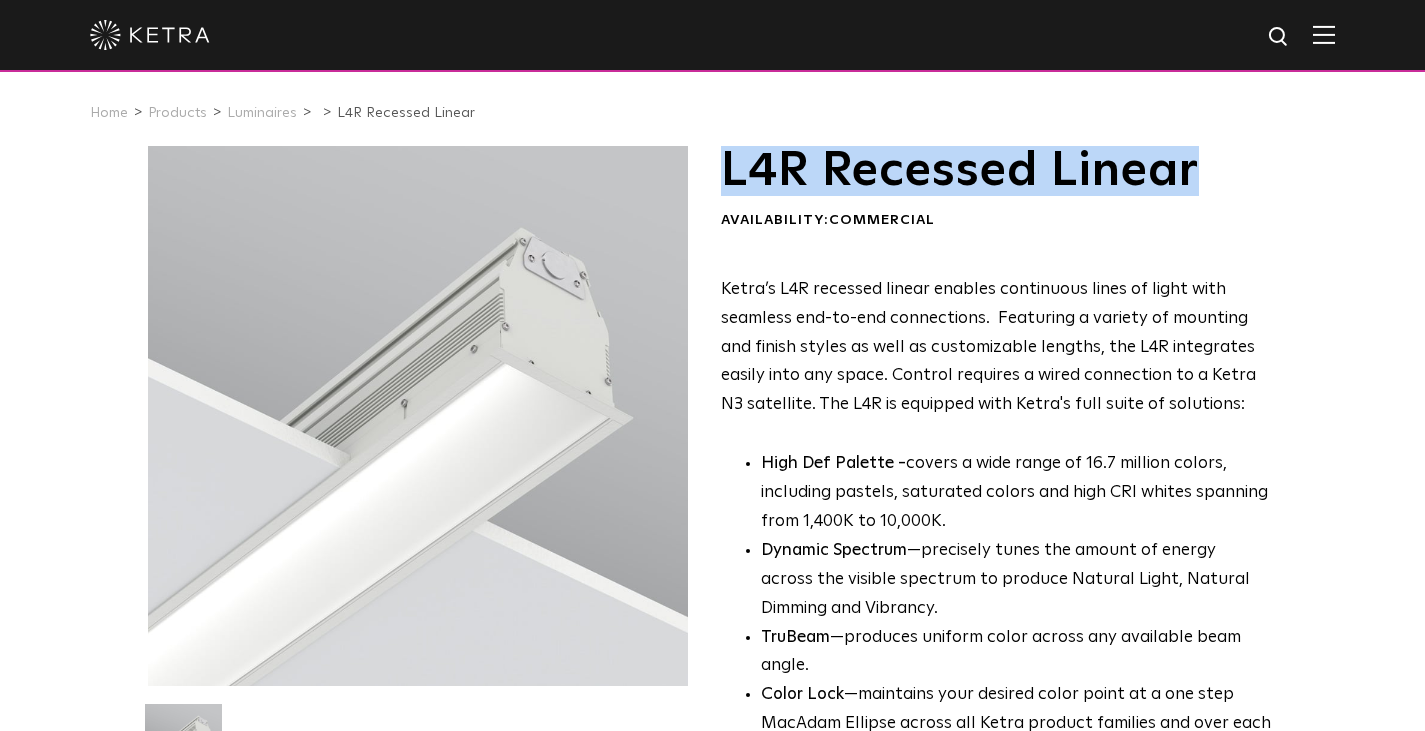 drag, startPoint x: 710, startPoint y: 168, endPoint x: 1220, endPoint y: 179, distance: 510.11862 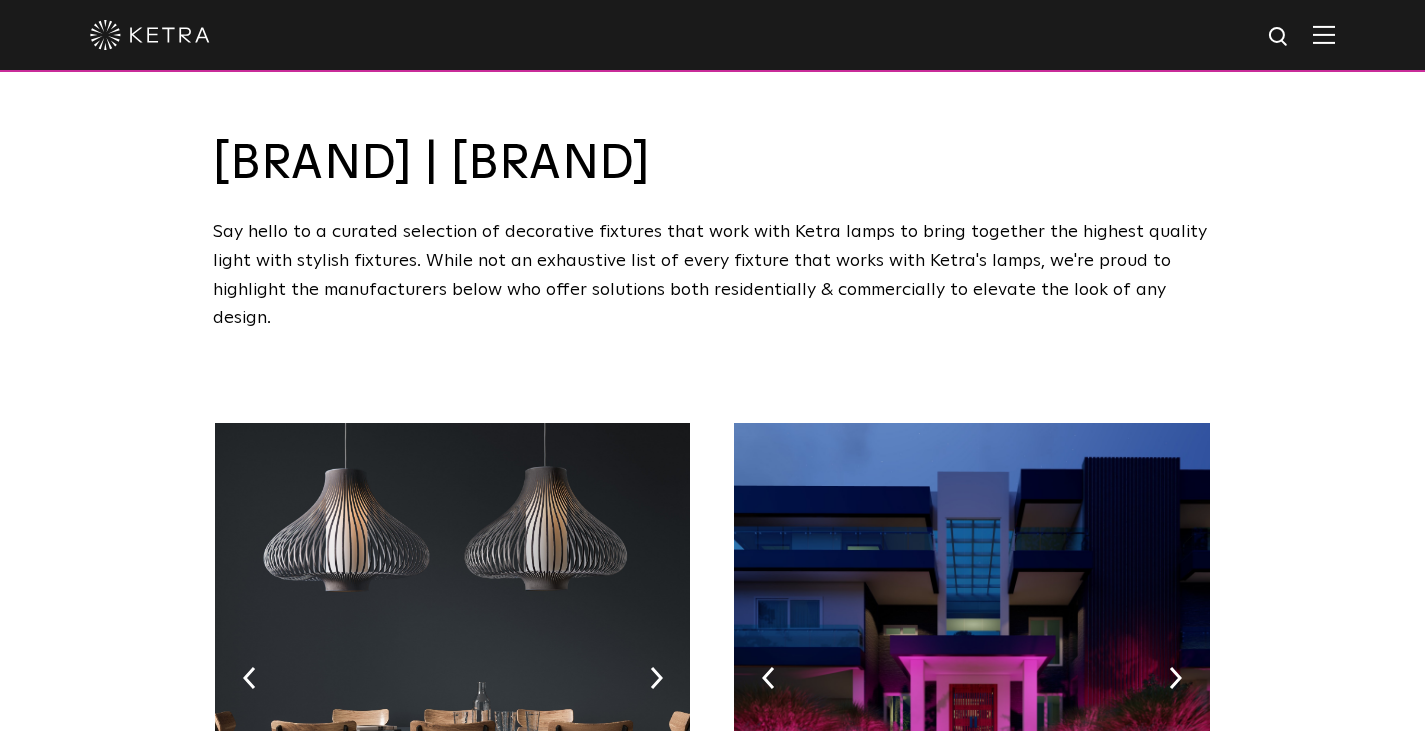 scroll, scrollTop: 0, scrollLeft: 0, axis: both 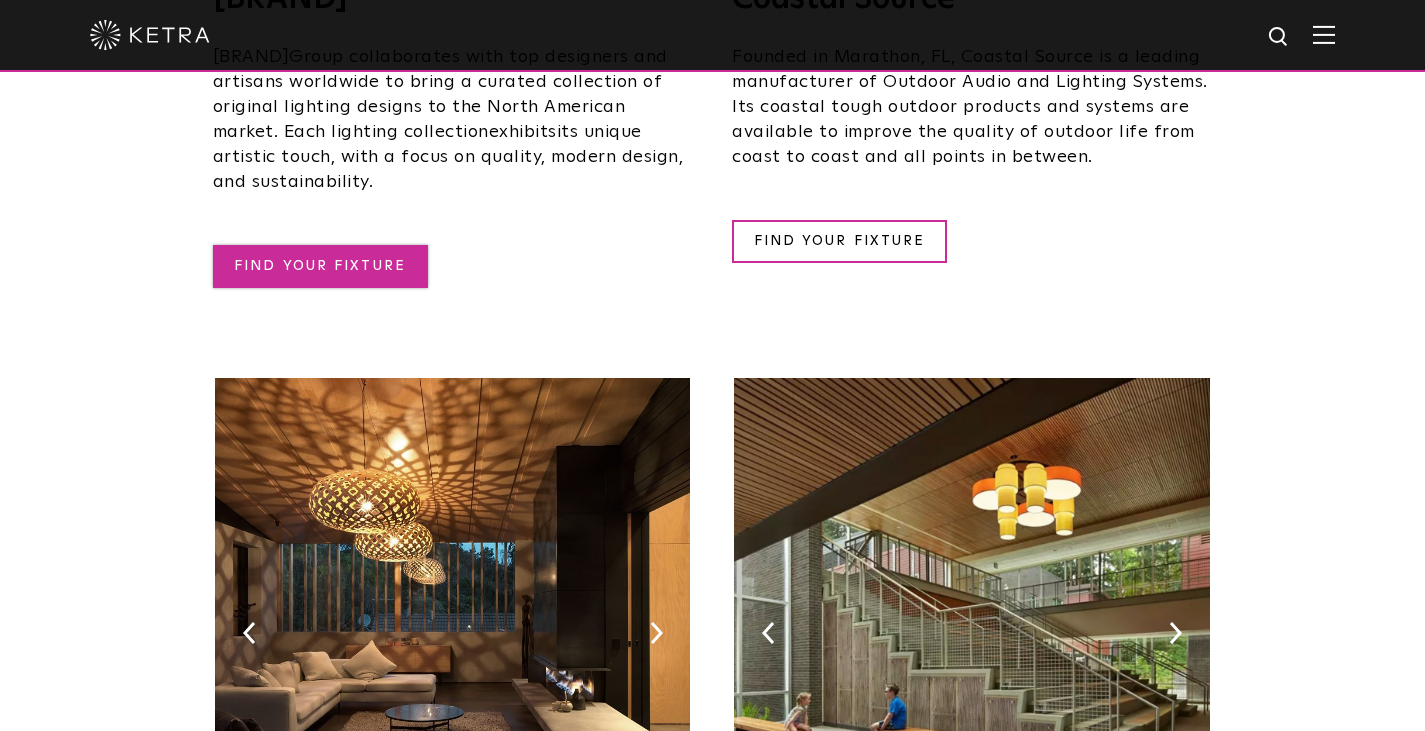 click on "FIND YOUR FIXTURE" at bounding box center [320, 266] 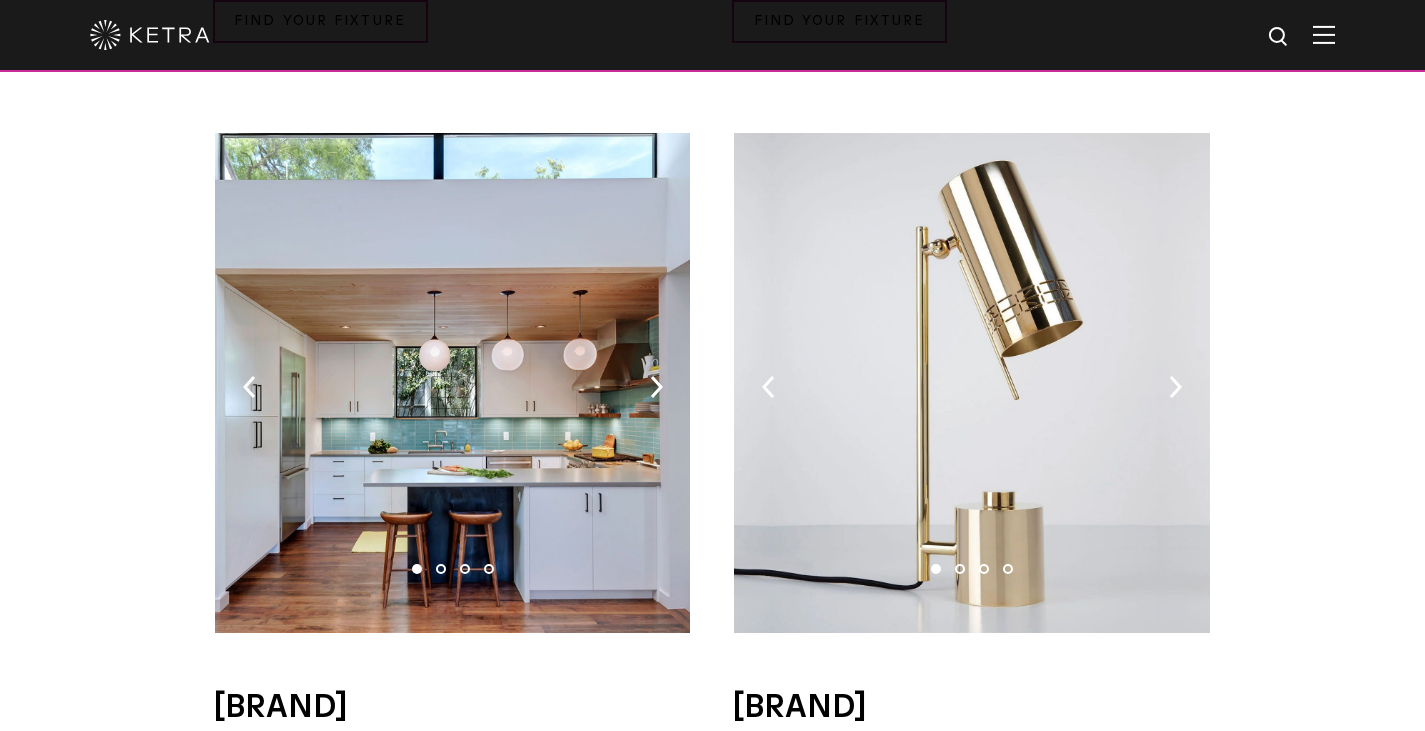 scroll, scrollTop: 2500, scrollLeft: 0, axis: vertical 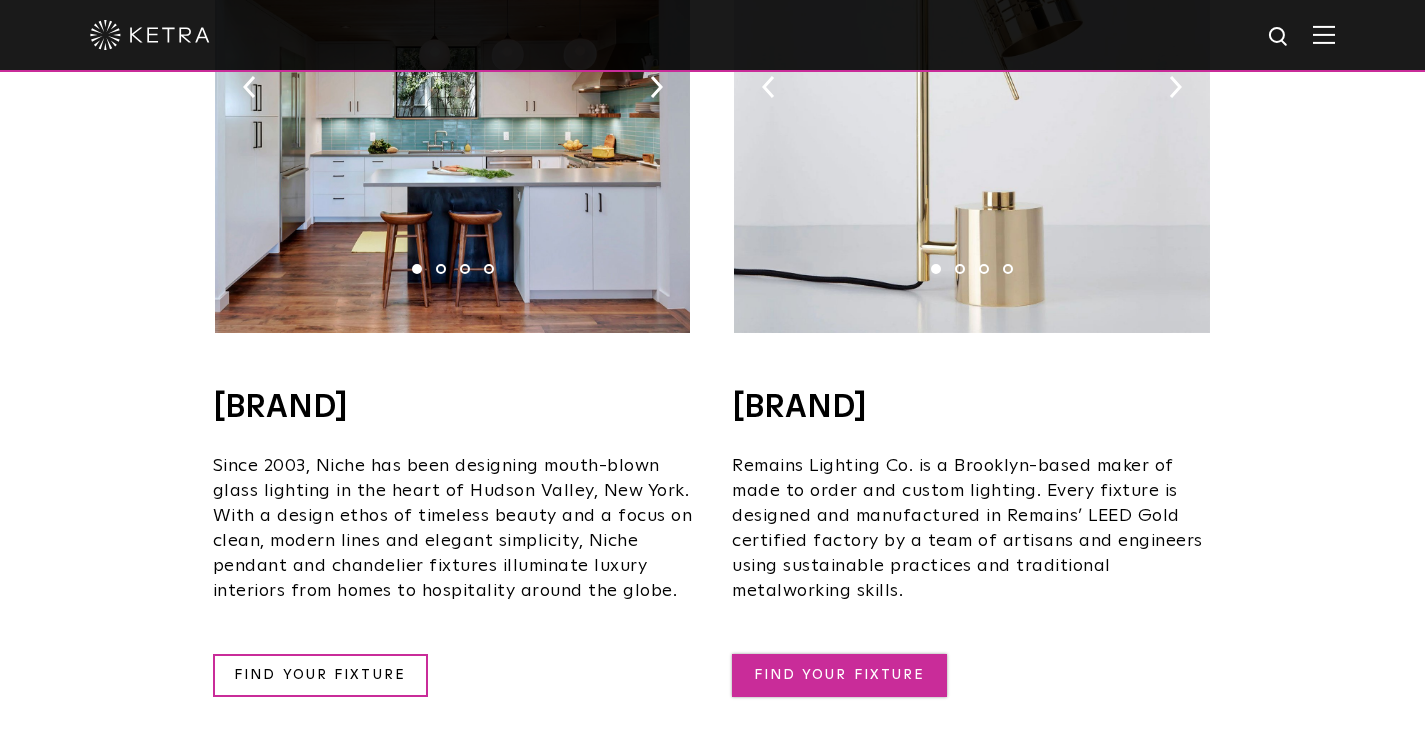 click on "FIND YOUR FIXTURE" at bounding box center (839, 675) 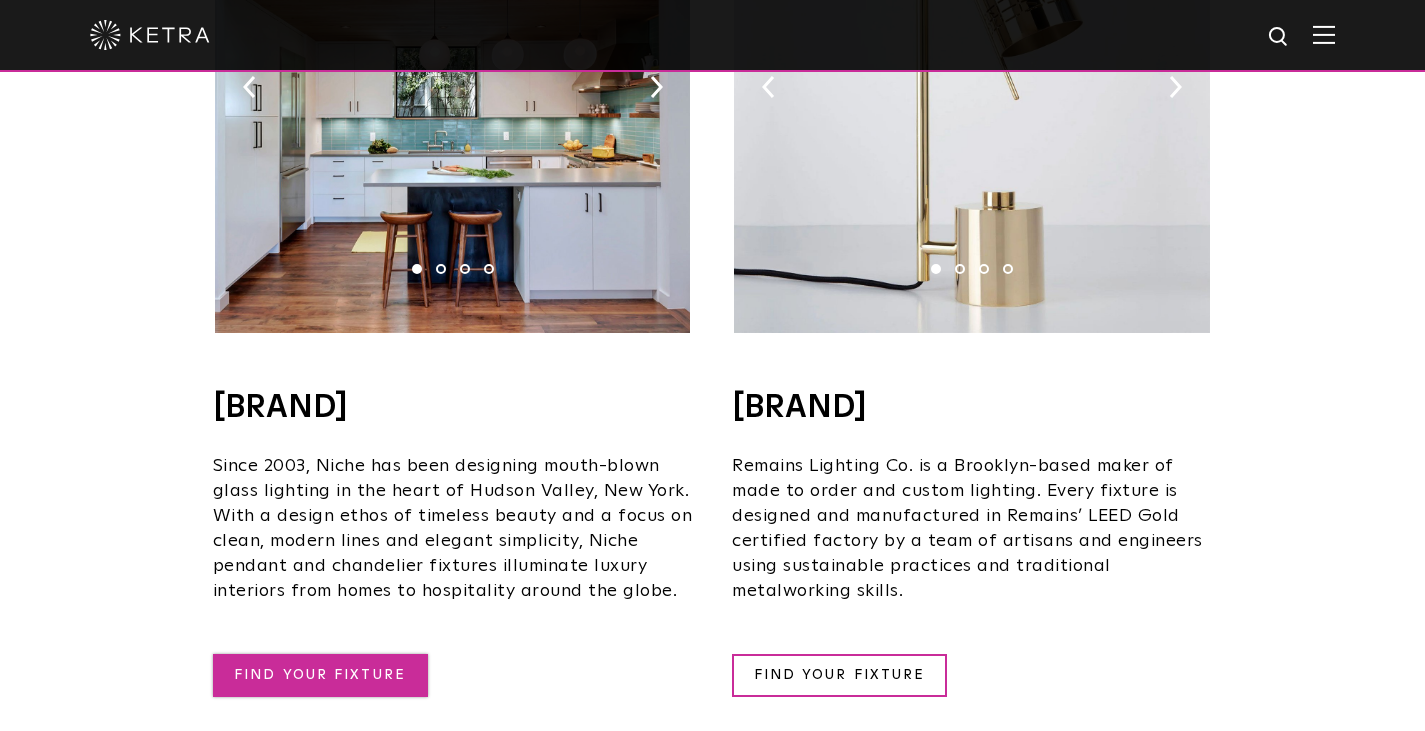 click on "FIND YOUR FIXTURE" at bounding box center (320, 675) 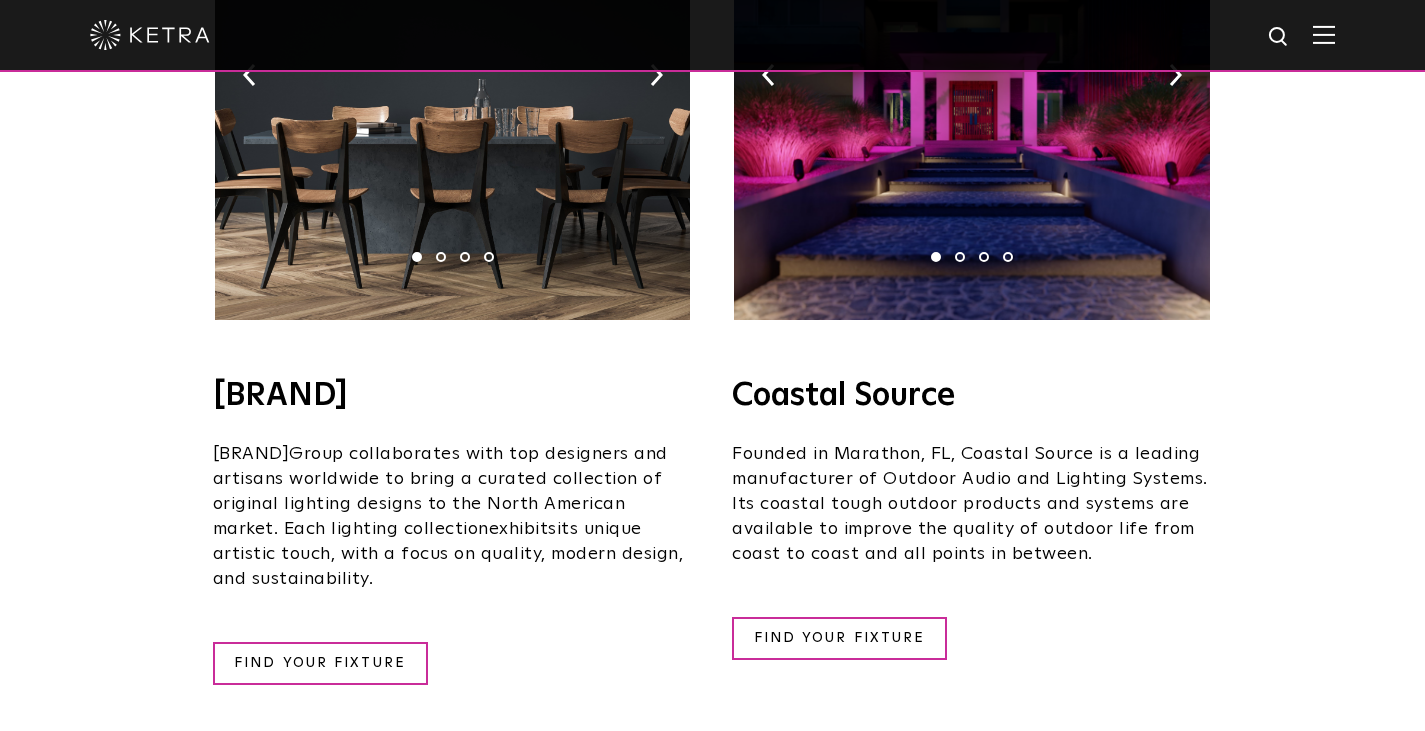 scroll, scrollTop: 700, scrollLeft: 0, axis: vertical 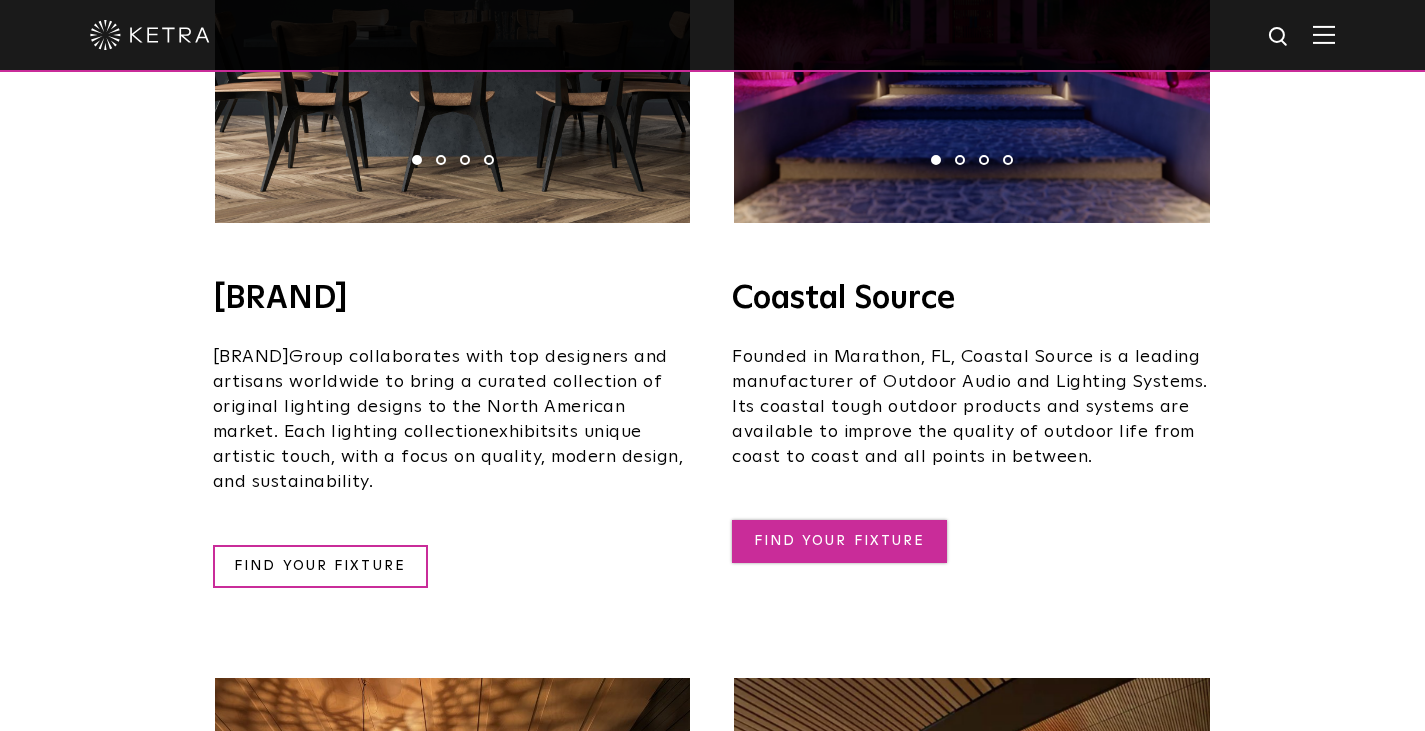 click on "FIND YOUR FIXTURE" at bounding box center [839, 566] 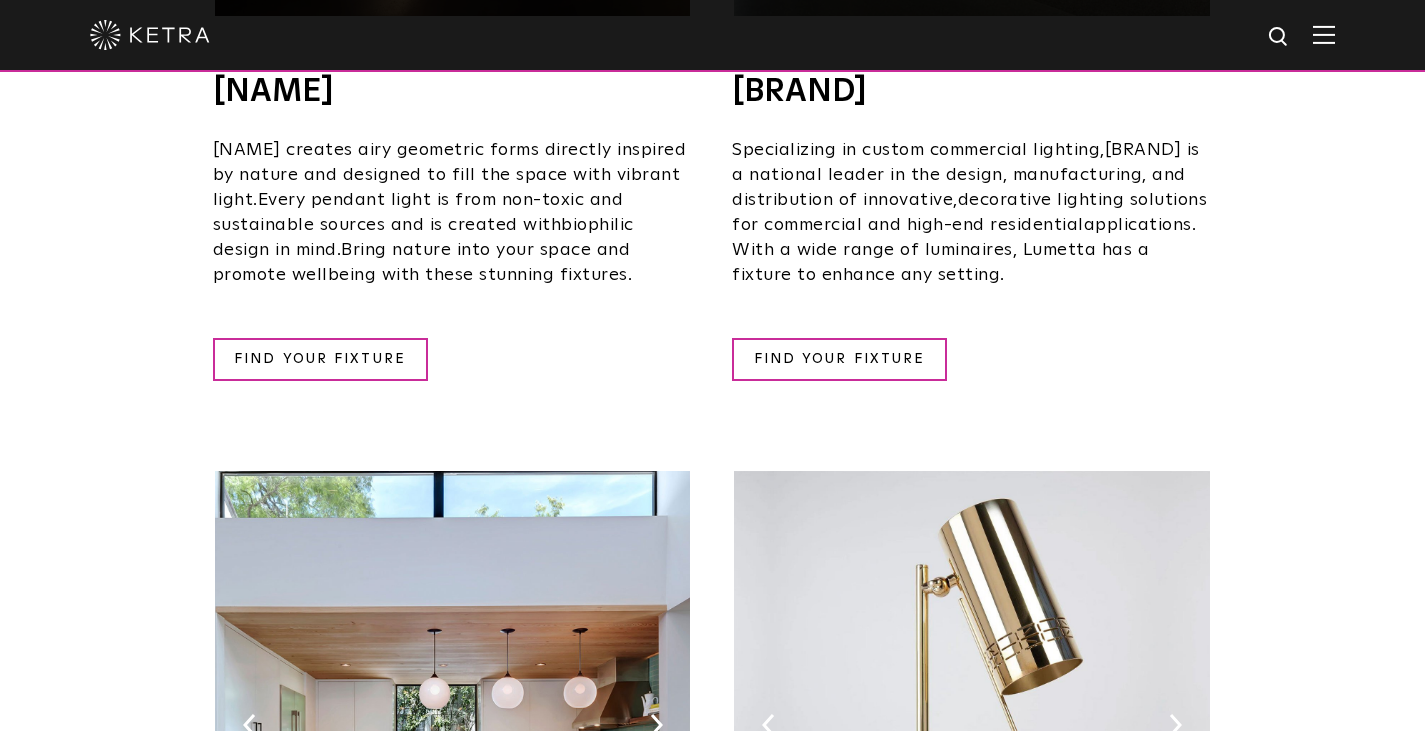 scroll, scrollTop: 1900, scrollLeft: 0, axis: vertical 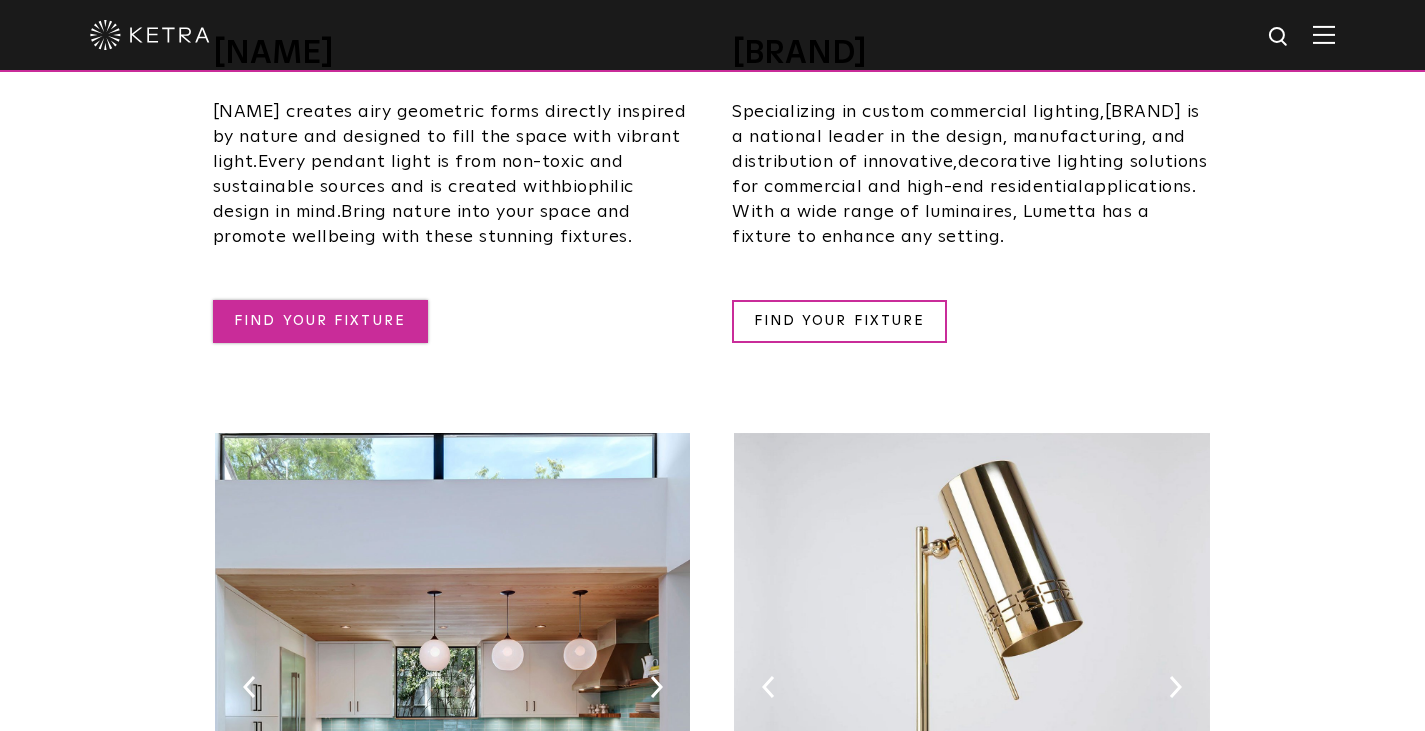 click on "FIND YOUR FIXTURE" at bounding box center (320, 321) 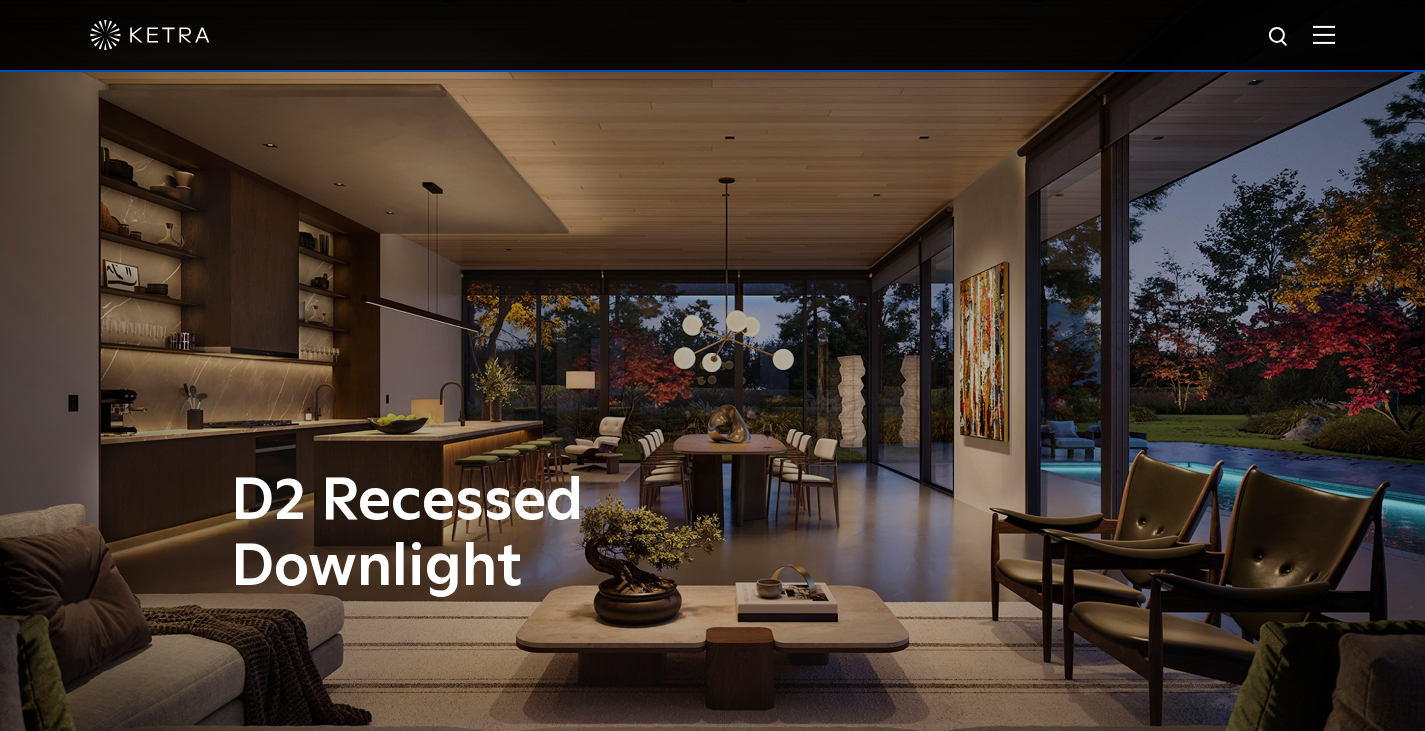 scroll, scrollTop: 0, scrollLeft: 0, axis: both 